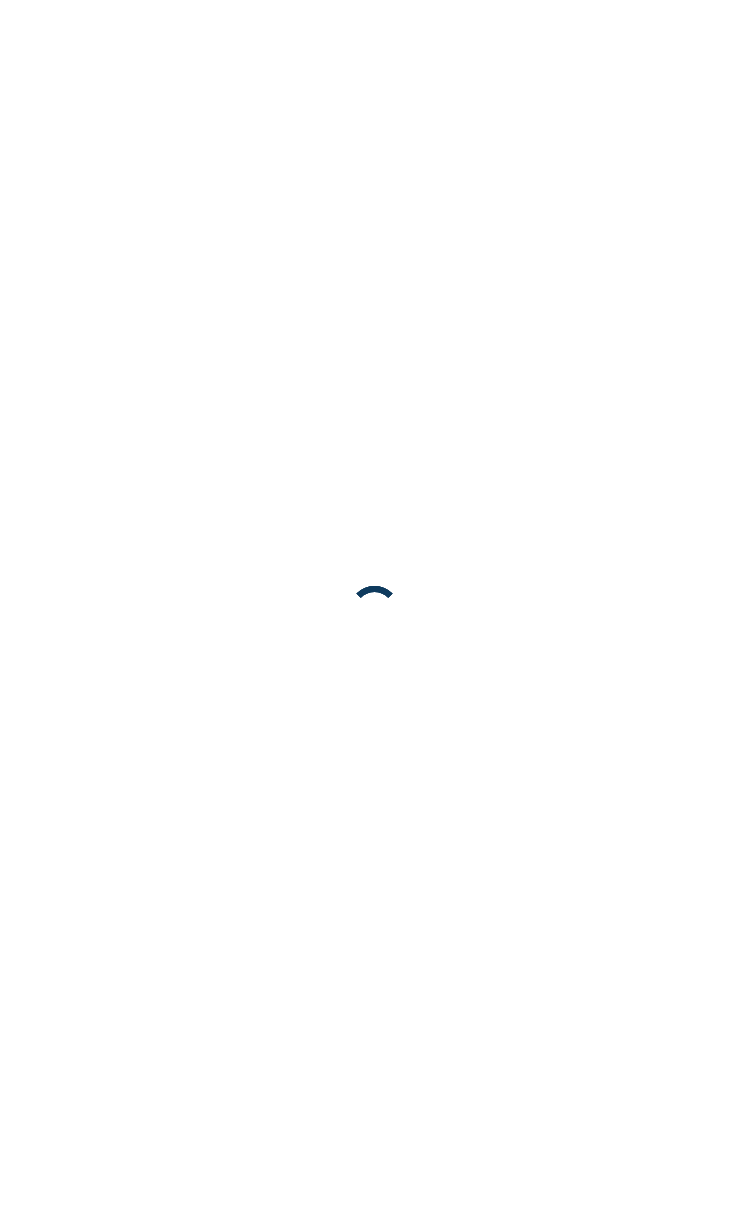 scroll, scrollTop: 0, scrollLeft: 0, axis: both 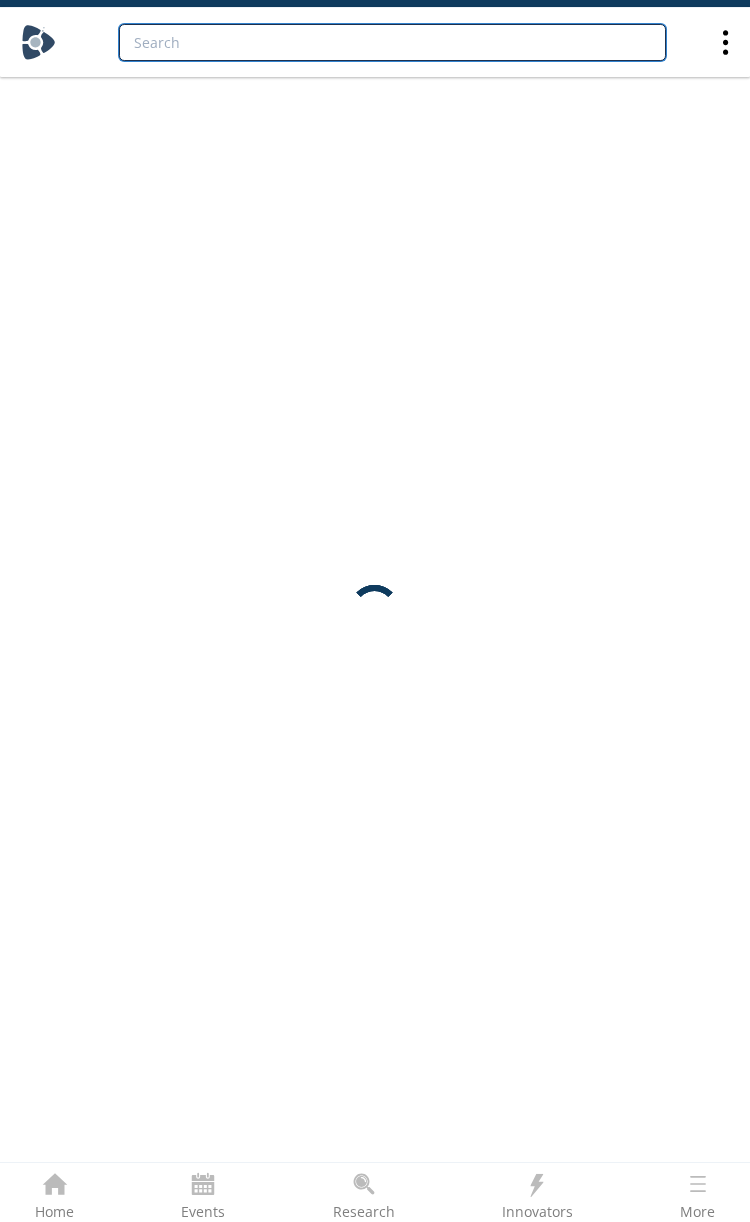 click at bounding box center (392, 42) 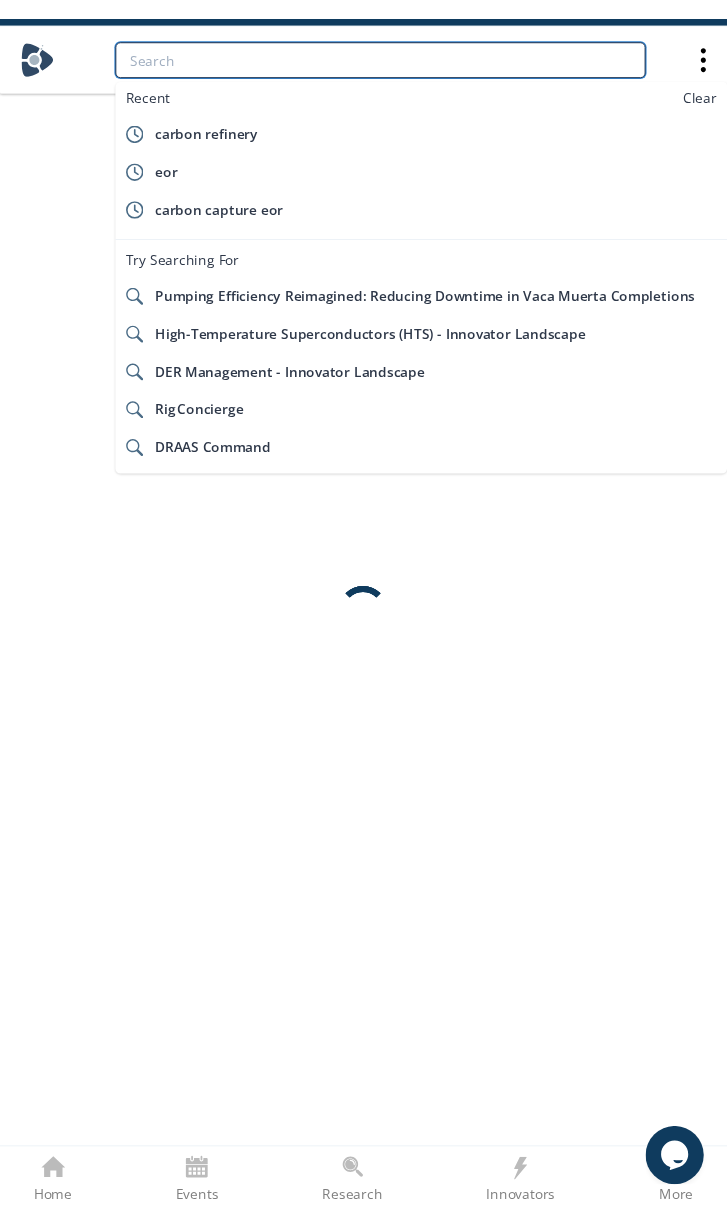 scroll, scrollTop: 0, scrollLeft: 0, axis: both 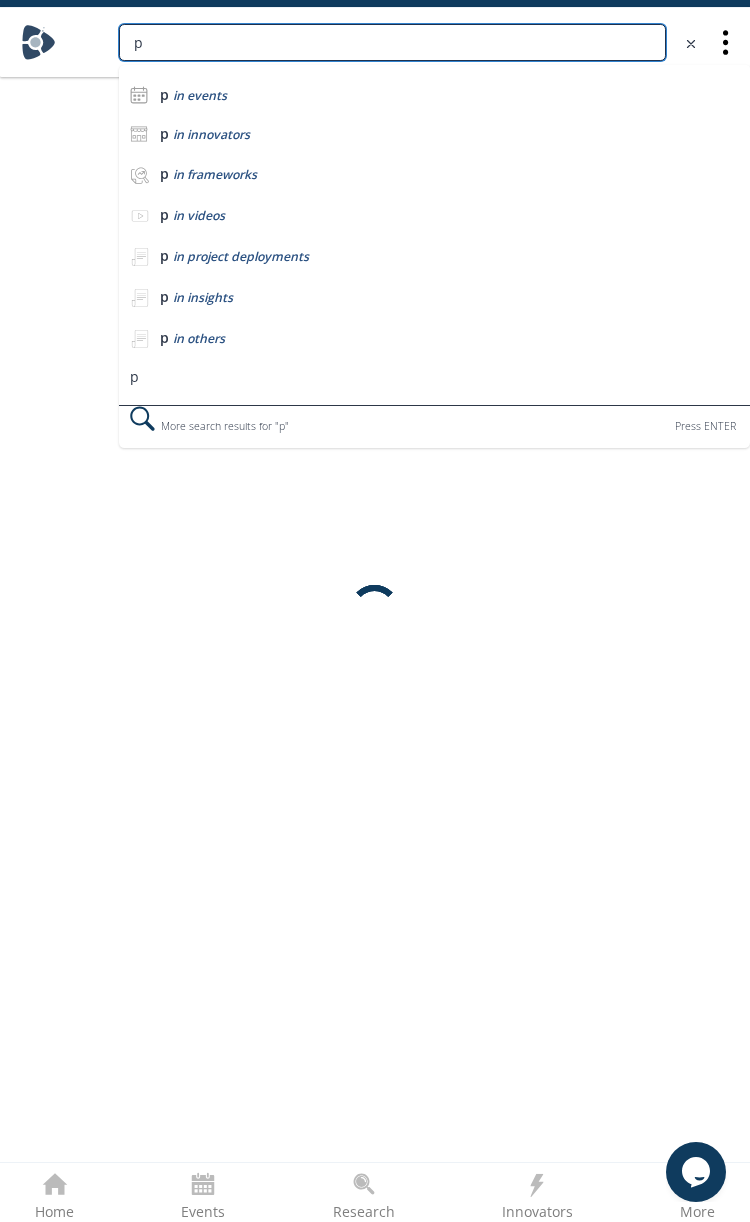 type on "pr" 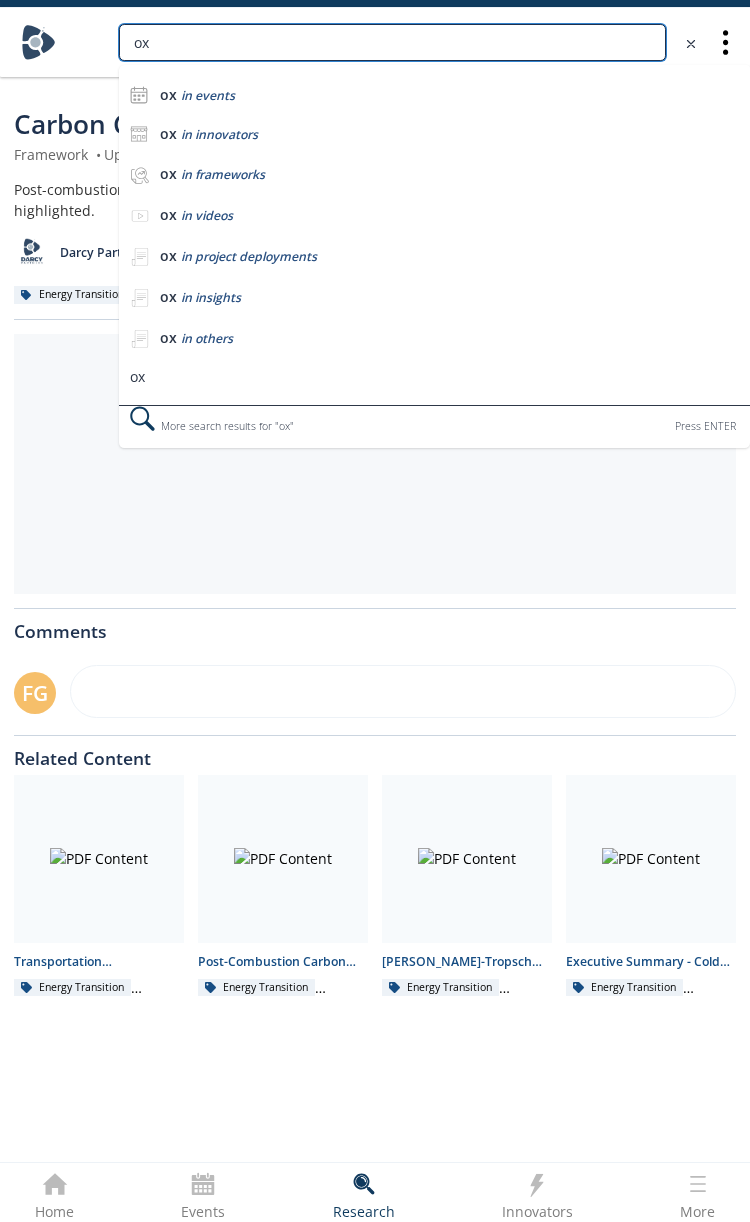 type on "o" 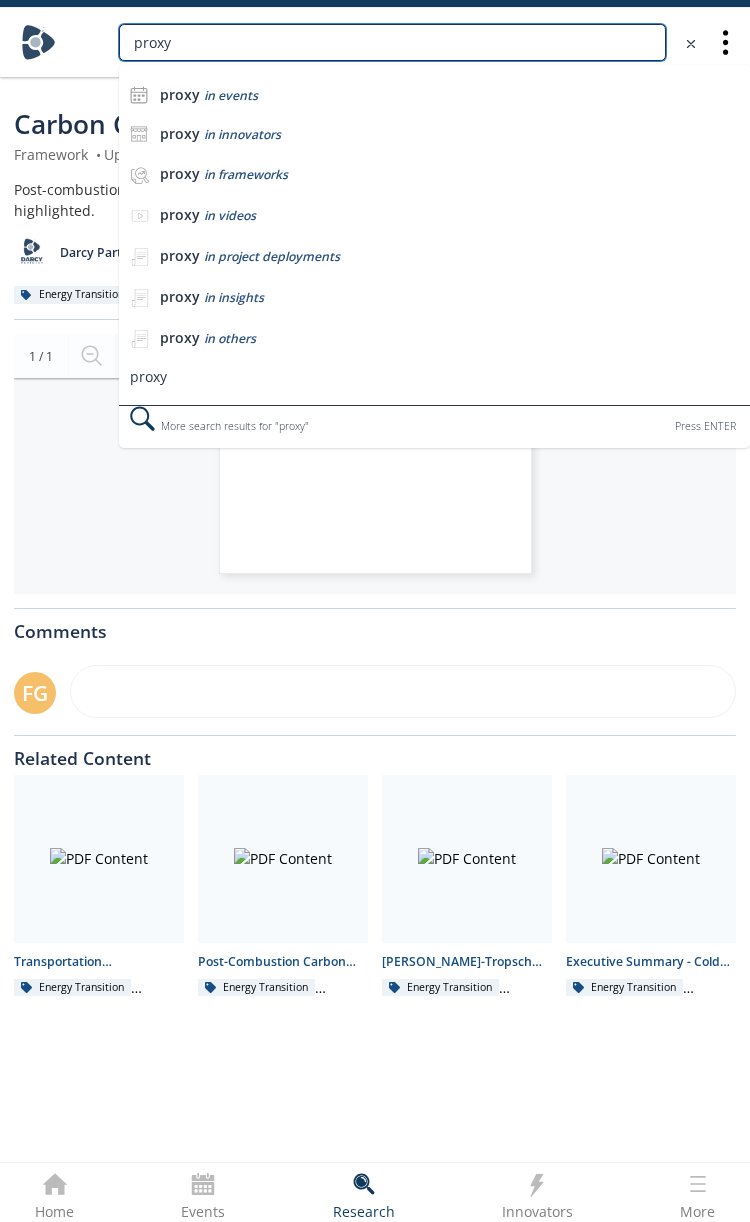 type on "proxy" 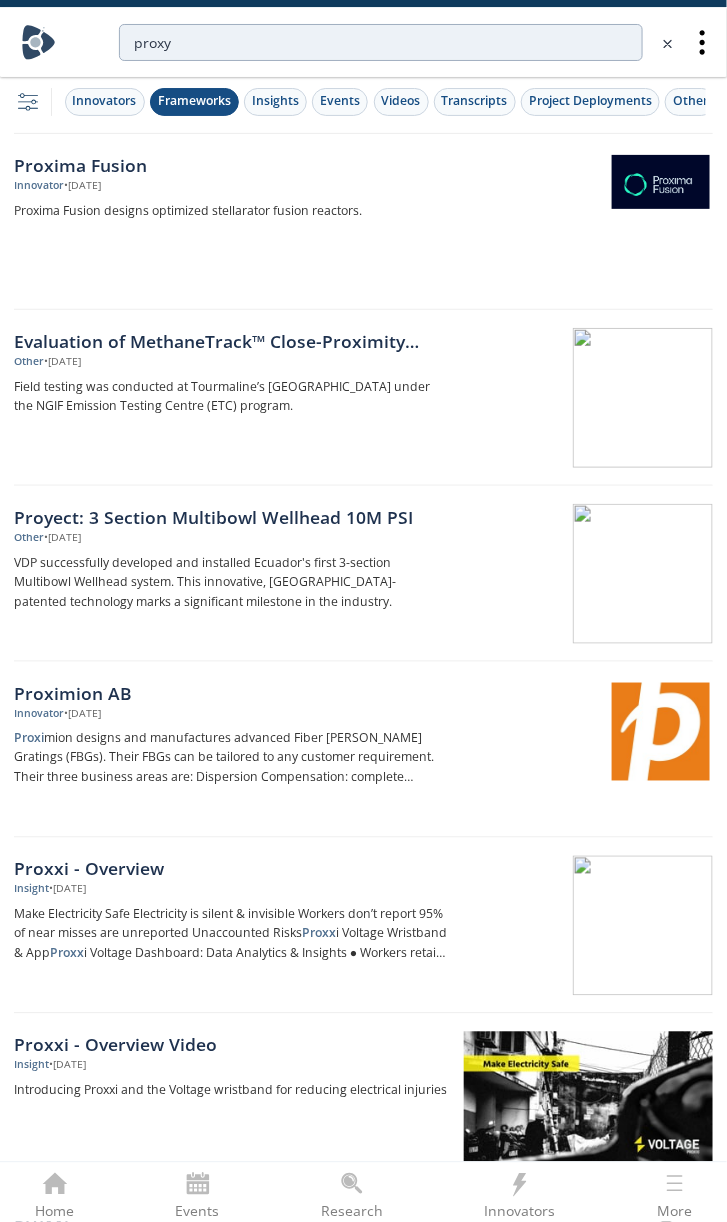 click on "Frameworks" at bounding box center (194, 101) 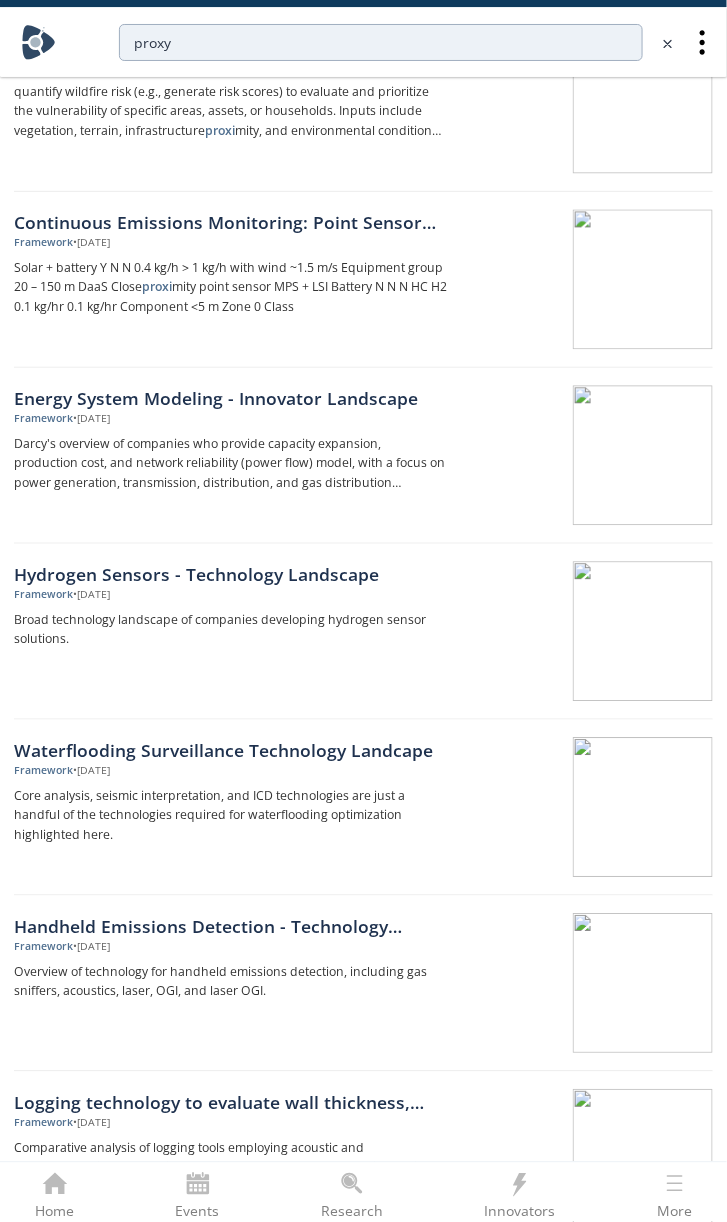 scroll, scrollTop: 0, scrollLeft: 0, axis: both 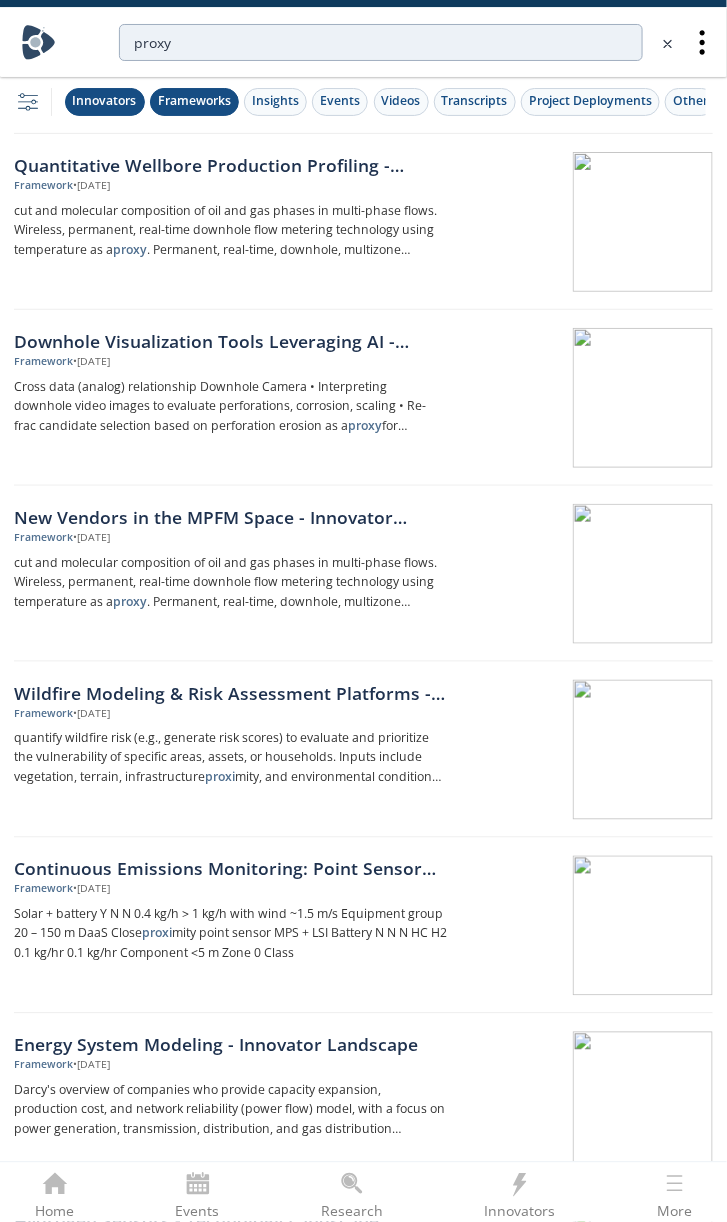 click on "Innovators" at bounding box center (105, 101) 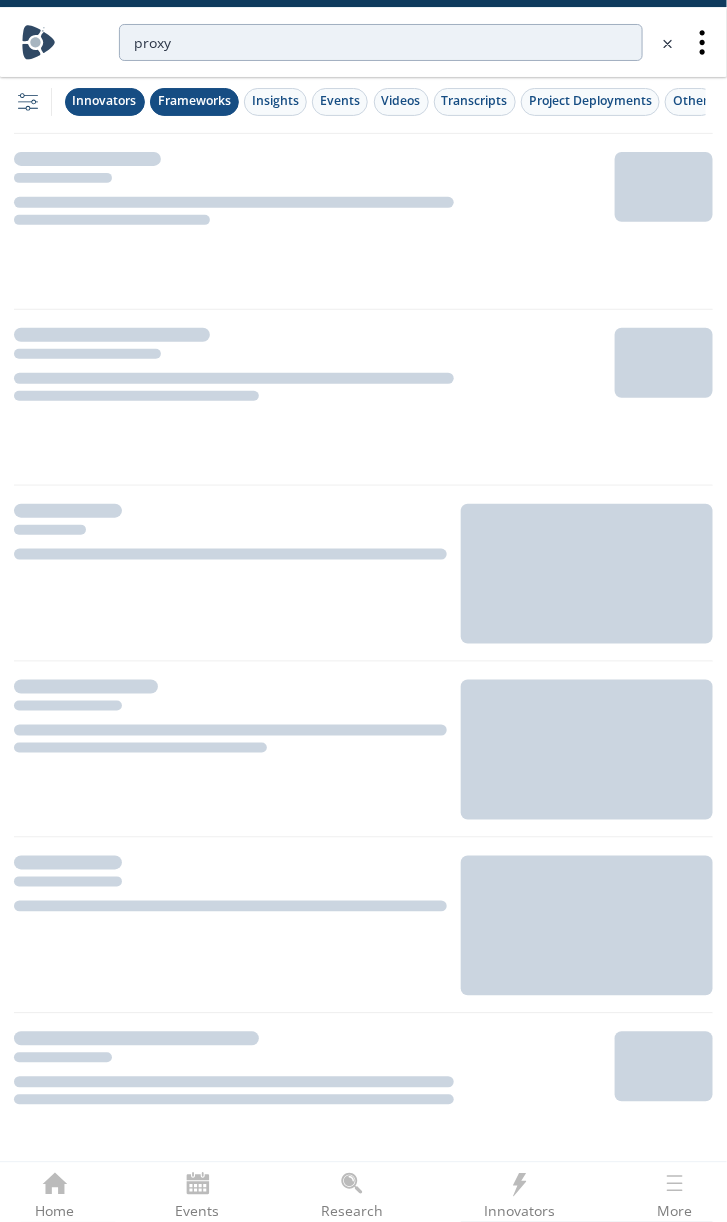click on "Frameworks" at bounding box center (194, 101) 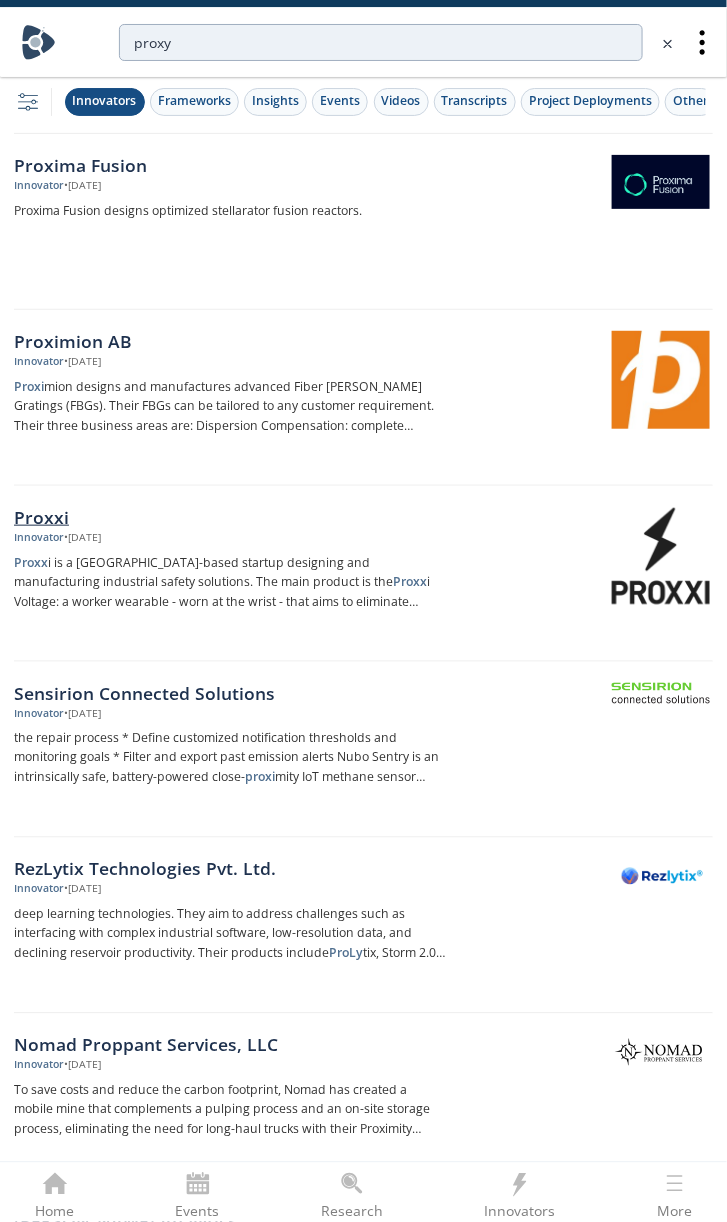 click on "Proxxi" at bounding box center [230, 517] 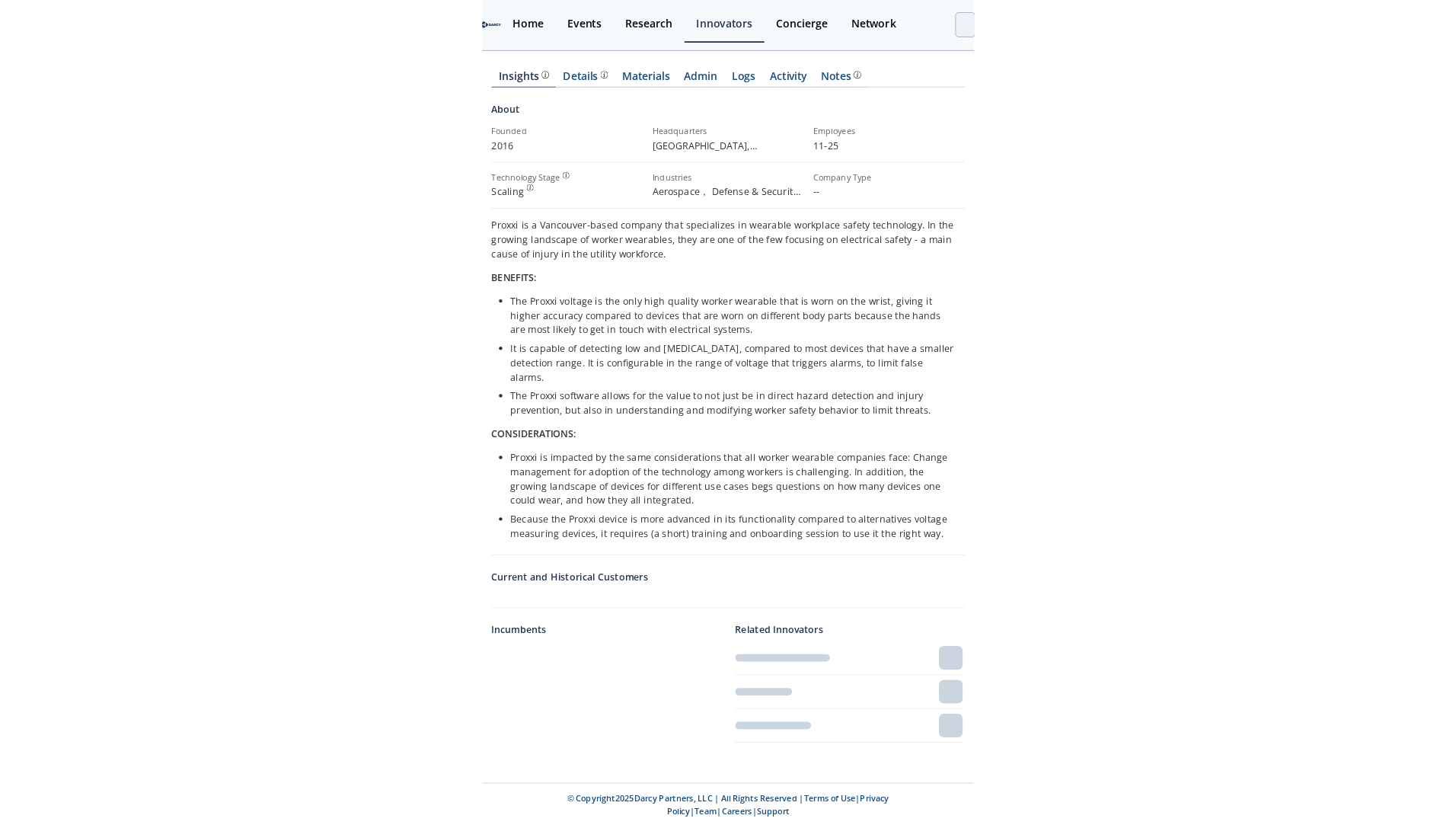 scroll, scrollTop: 0, scrollLeft: 0, axis: both 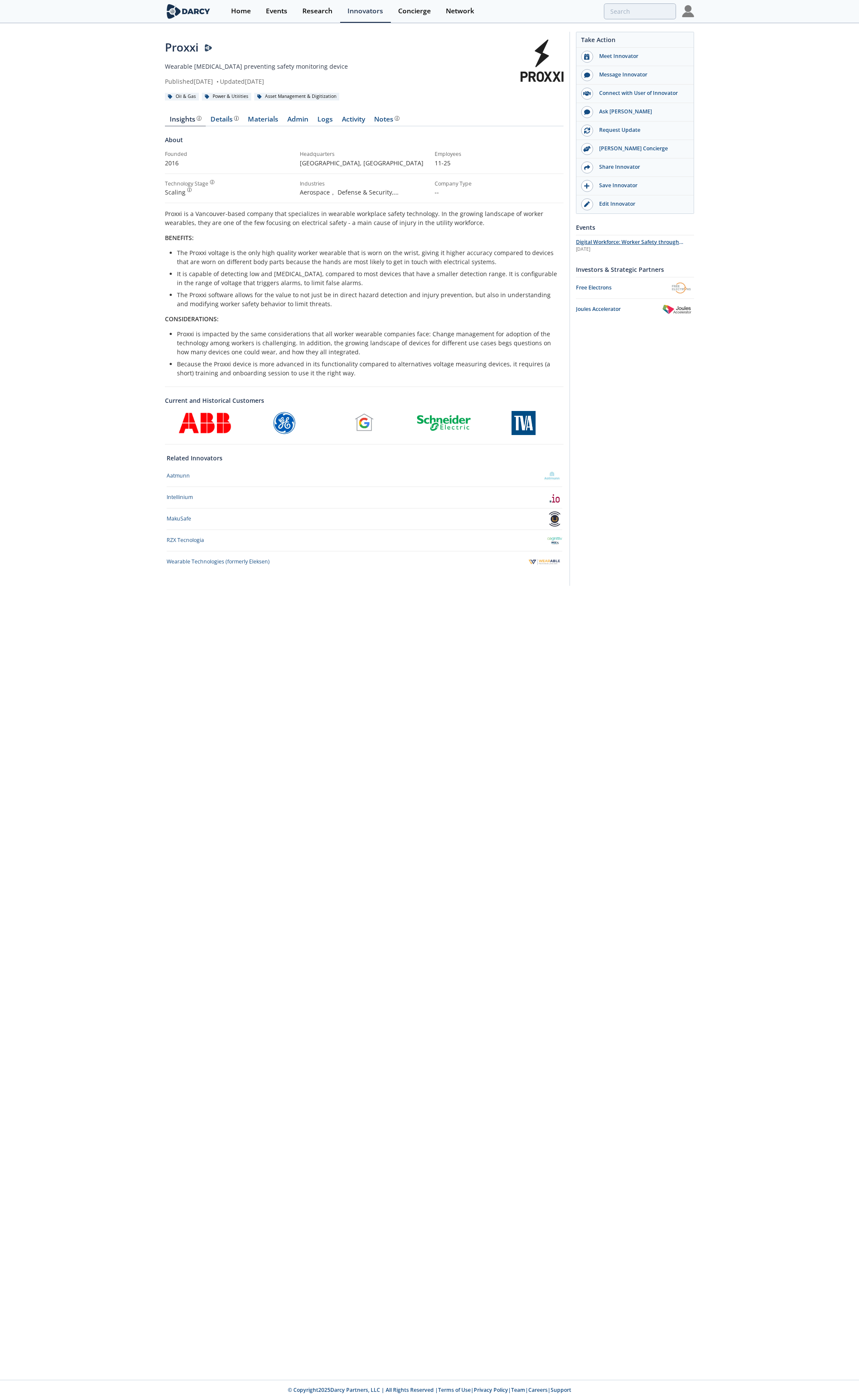 click on "[DATE]" at bounding box center [635, 250] 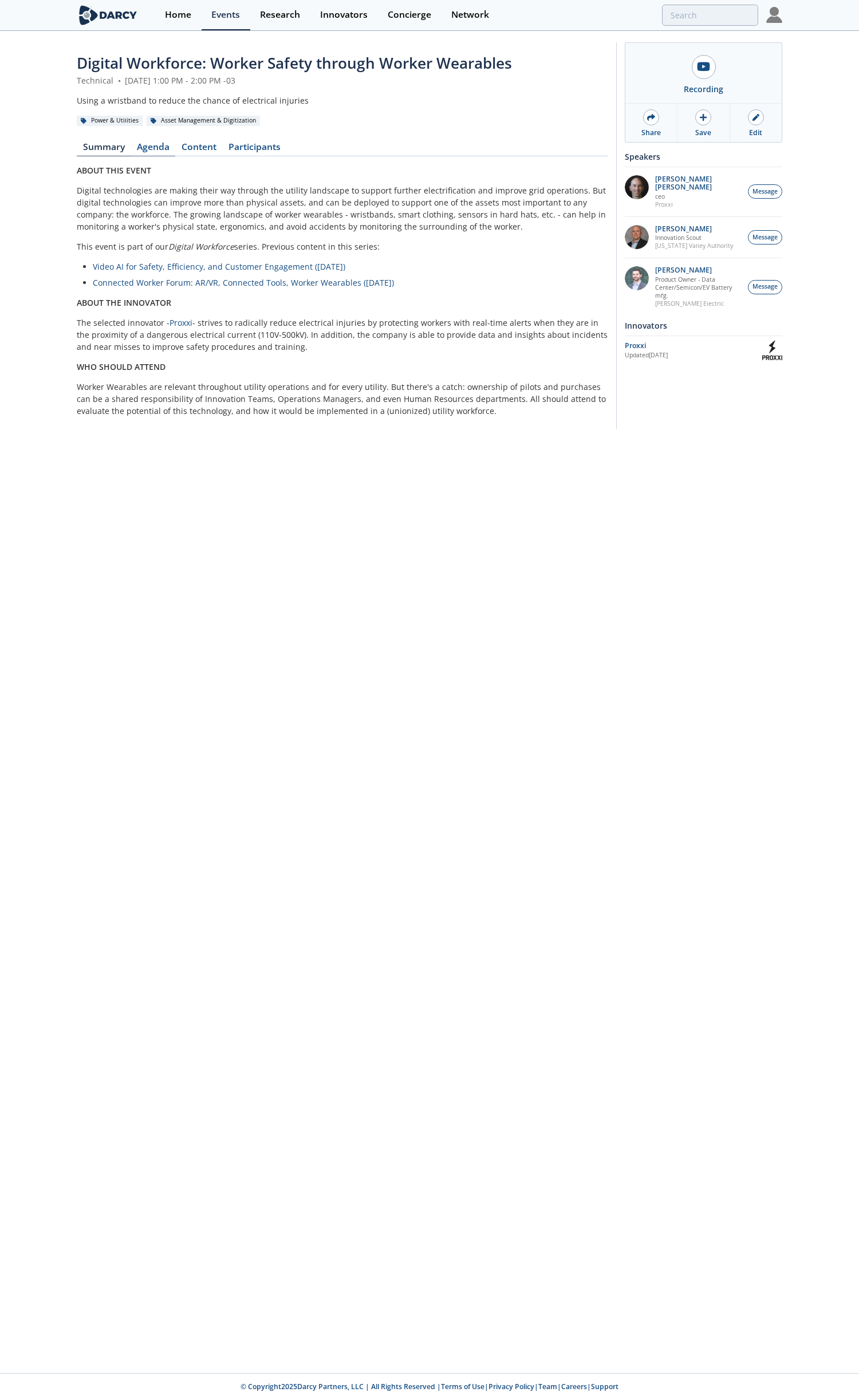 click on "Agenda" at bounding box center (153, 149) 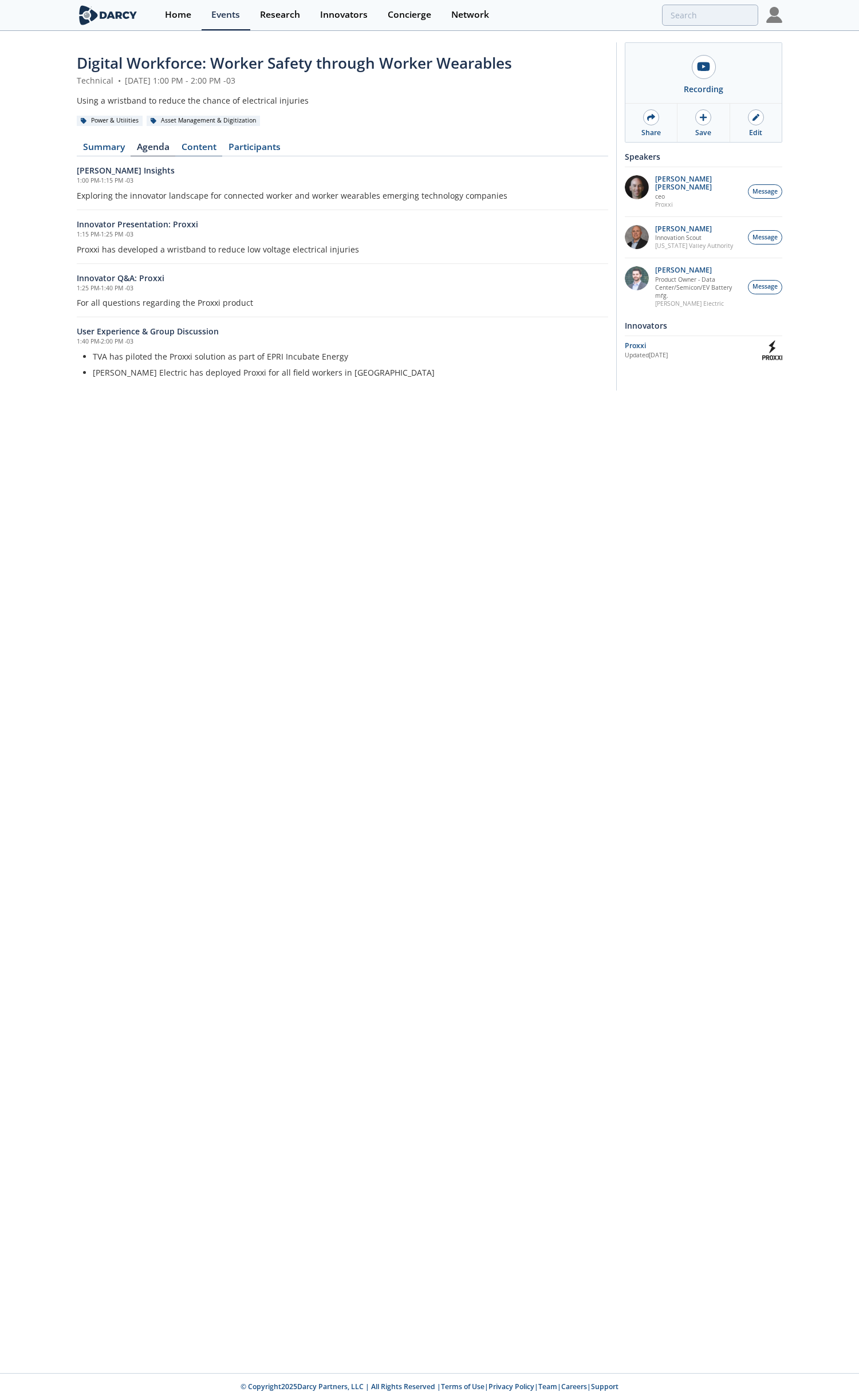 click on "Content" at bounding box center (199, 149) 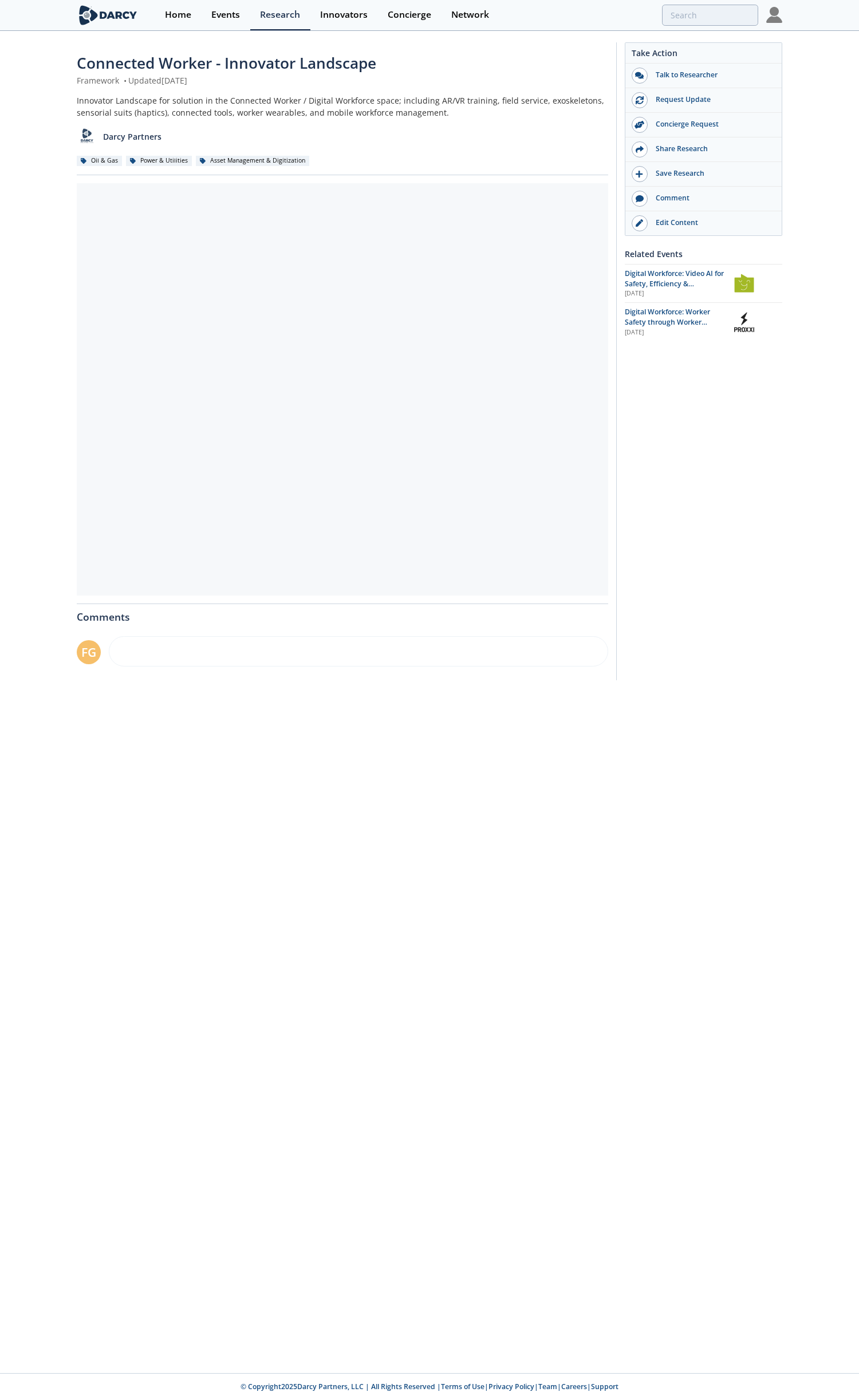 scroll, scrollTop: 0, scrollLeft: 0, axis: both 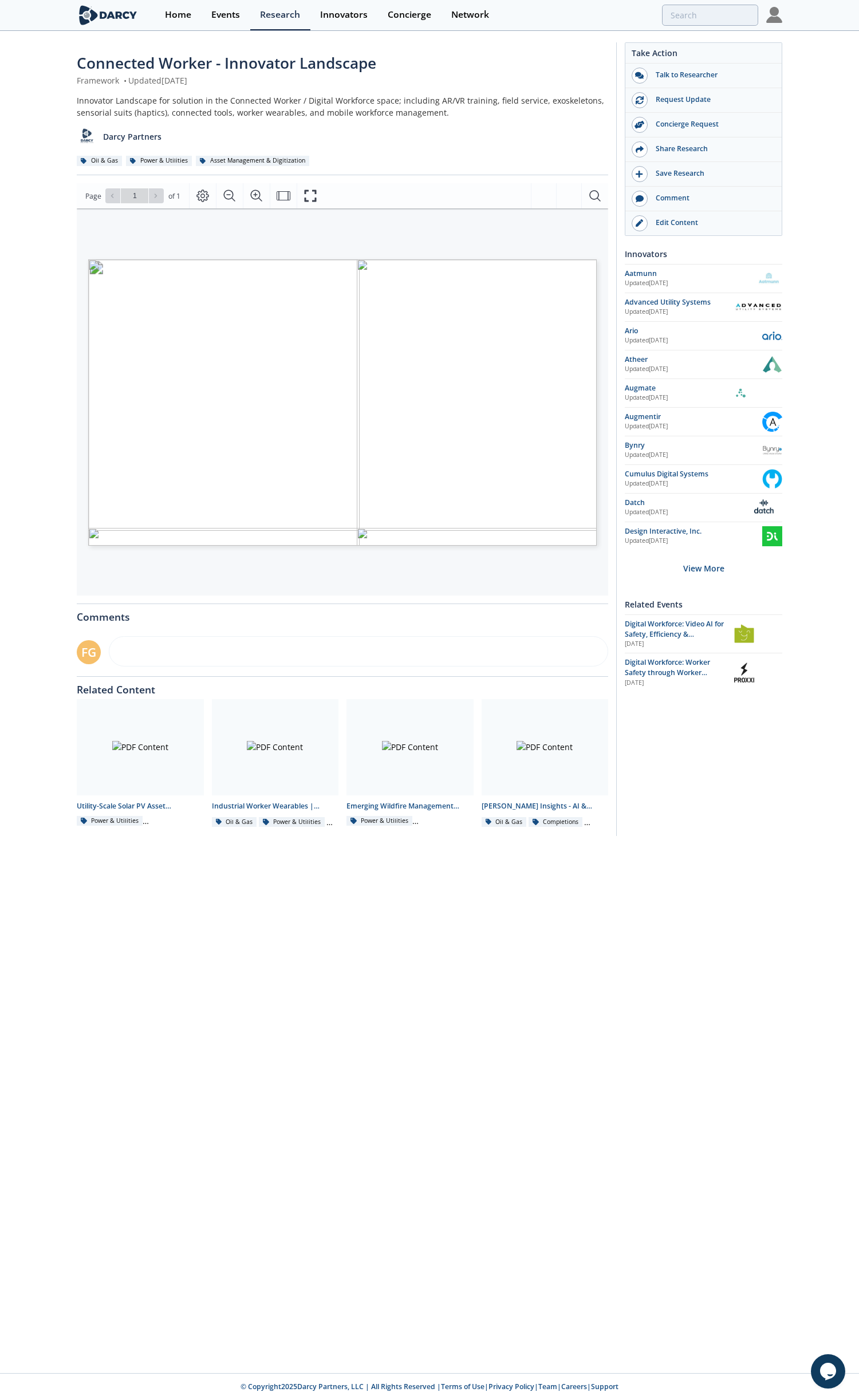 click on "Connected Worker - Innovator Landscape" at bounding box center [226, 63] 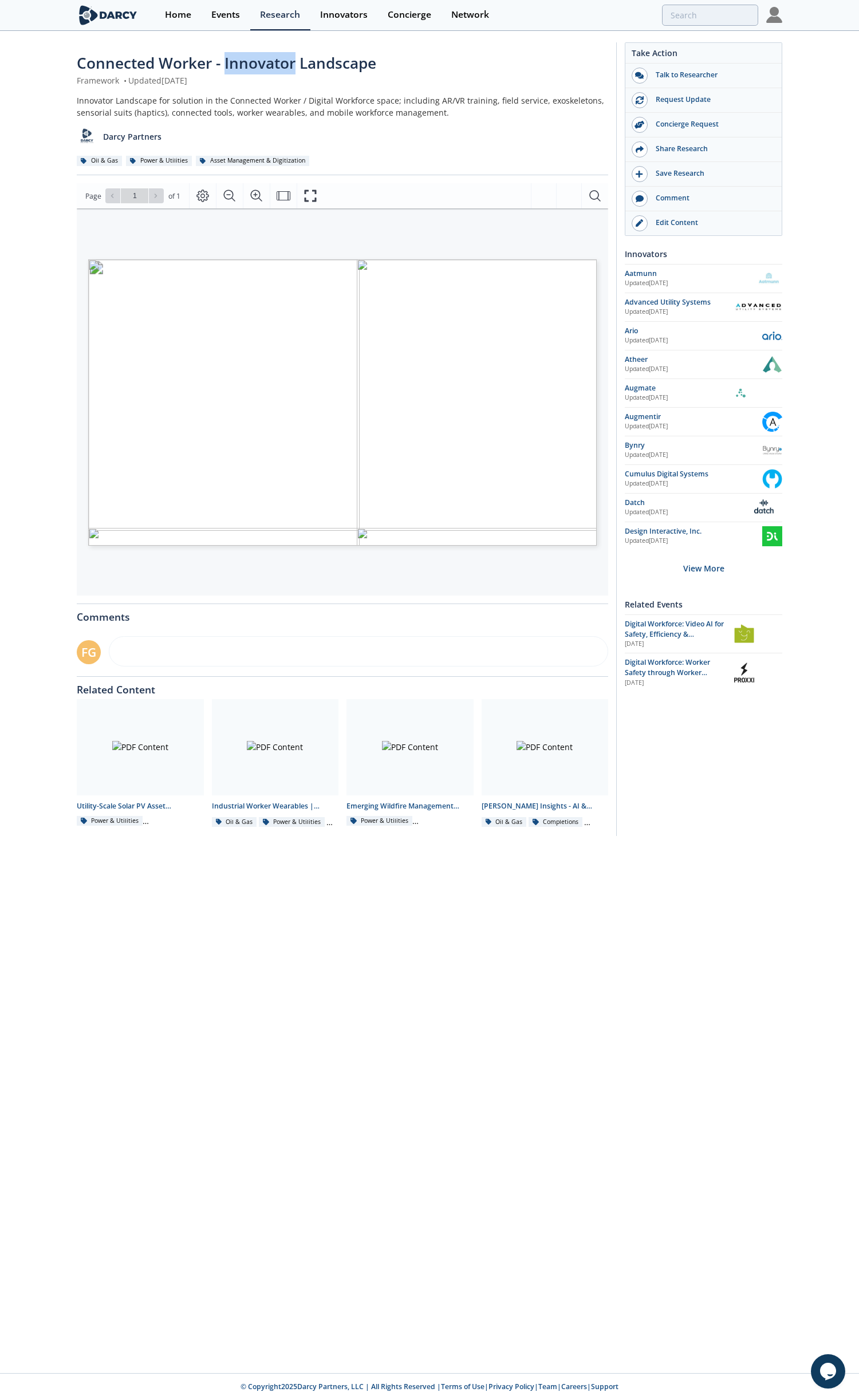 click on "Connected Worker - Innovator Landscape" at bounding box center (226, 63) 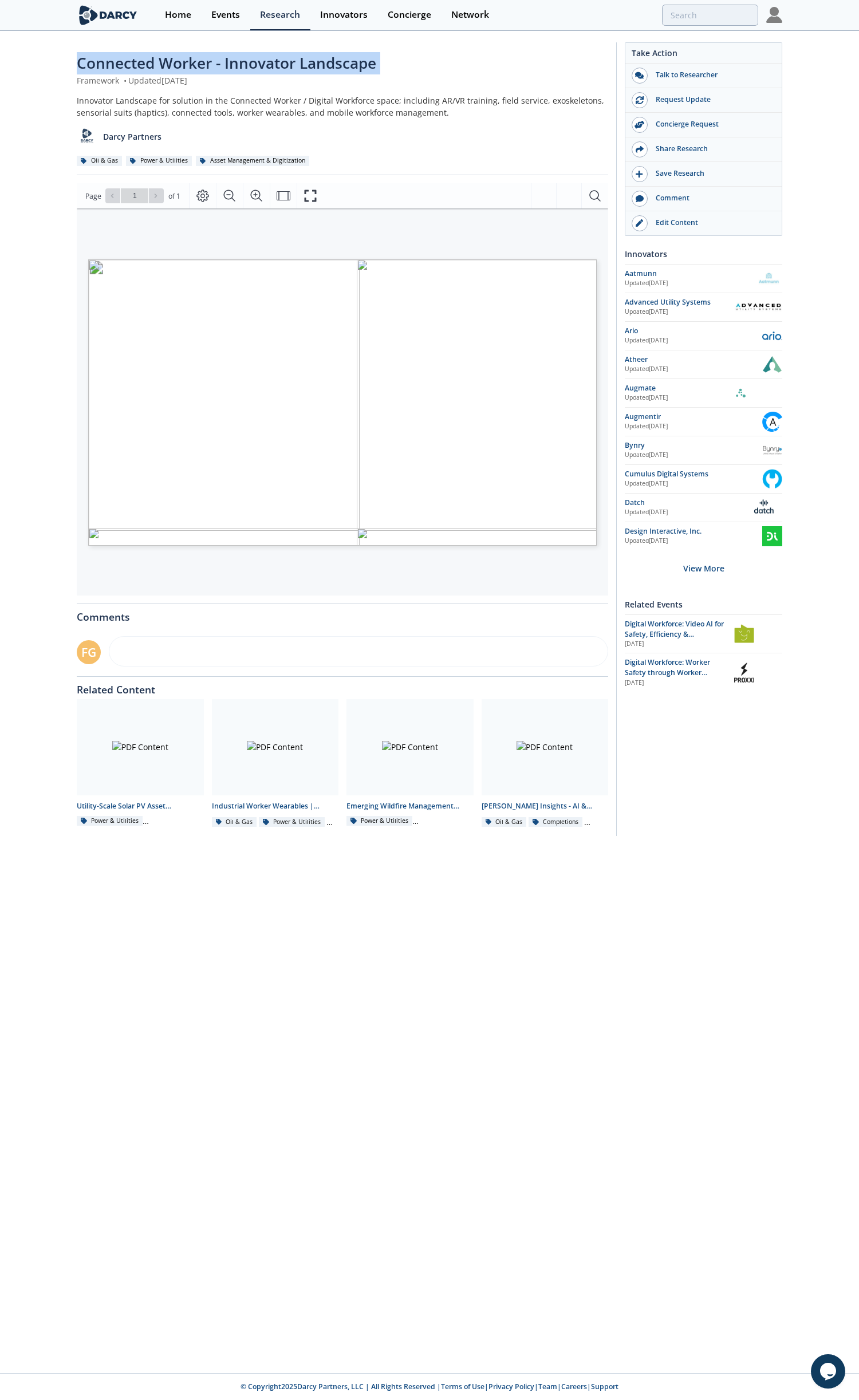 click on "Connected Worker - Innovator Landscape" at bounding box center (226, 63) 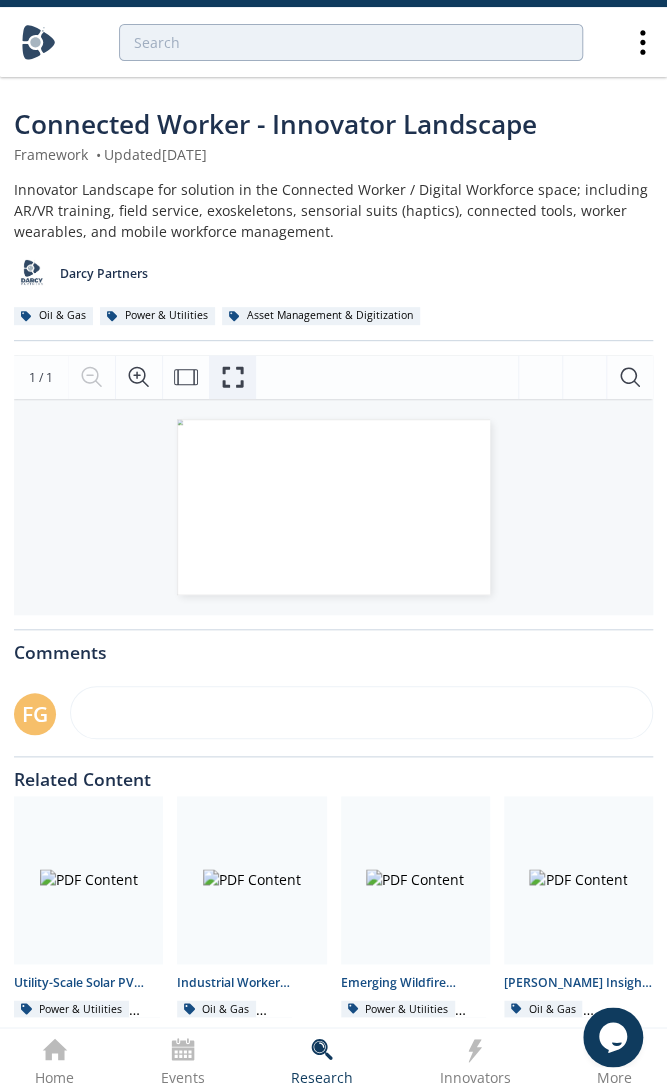 click 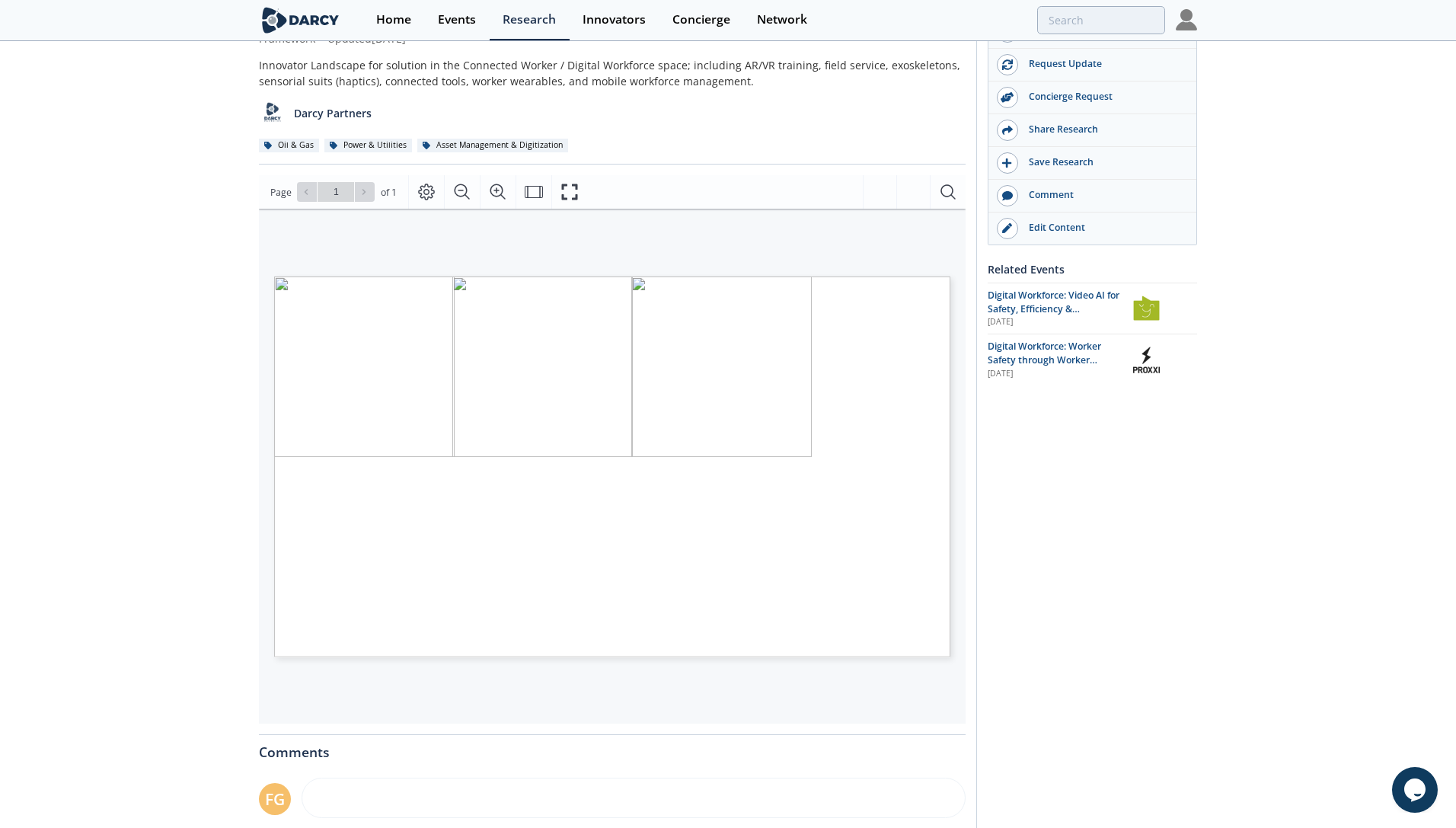 scroll, scrollTop: 77, scrollLeft: 0, axis: vertical 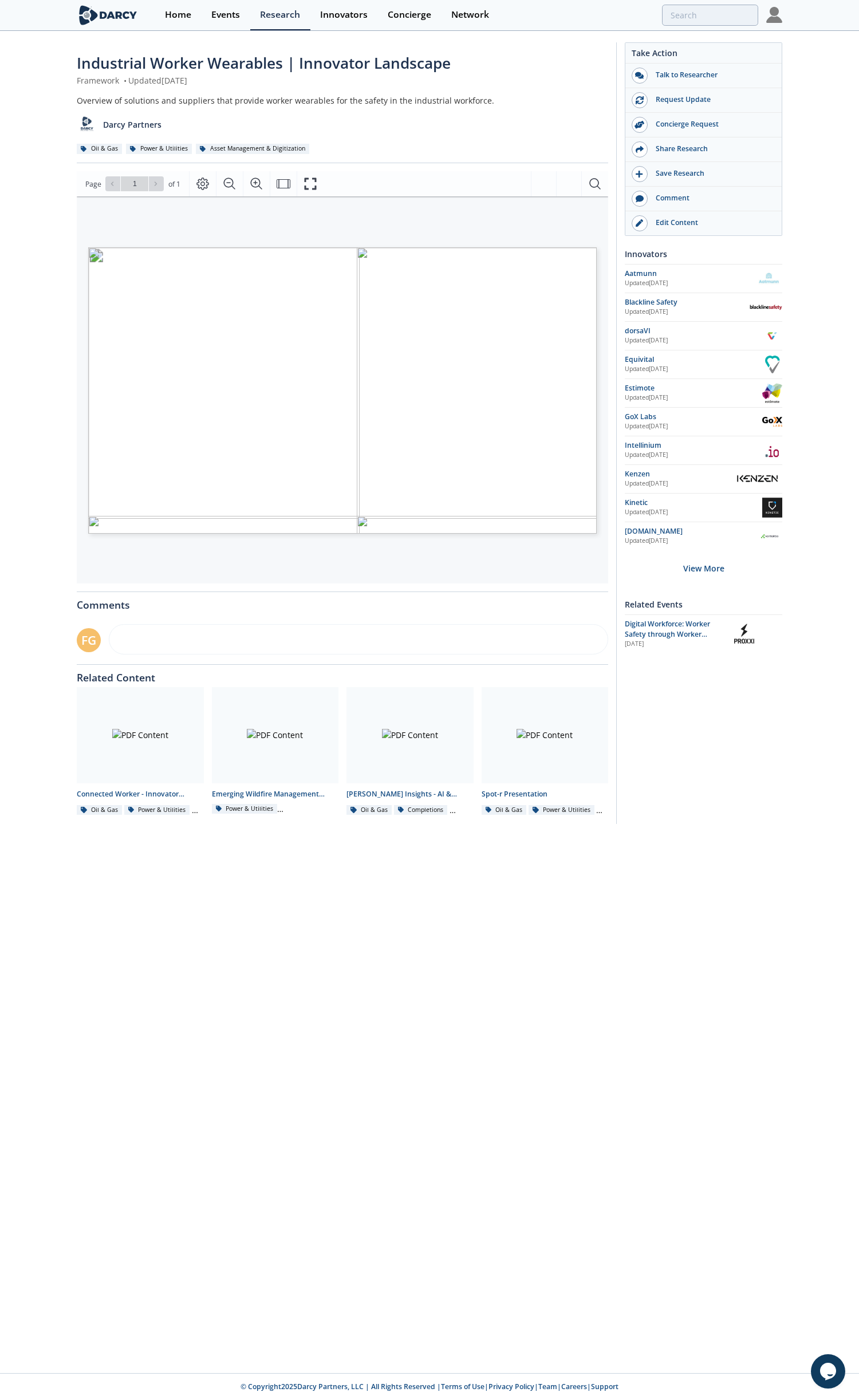 click on "Industrial Worker Wearables | Innovator Landscape" at bounding box center [263, 63] 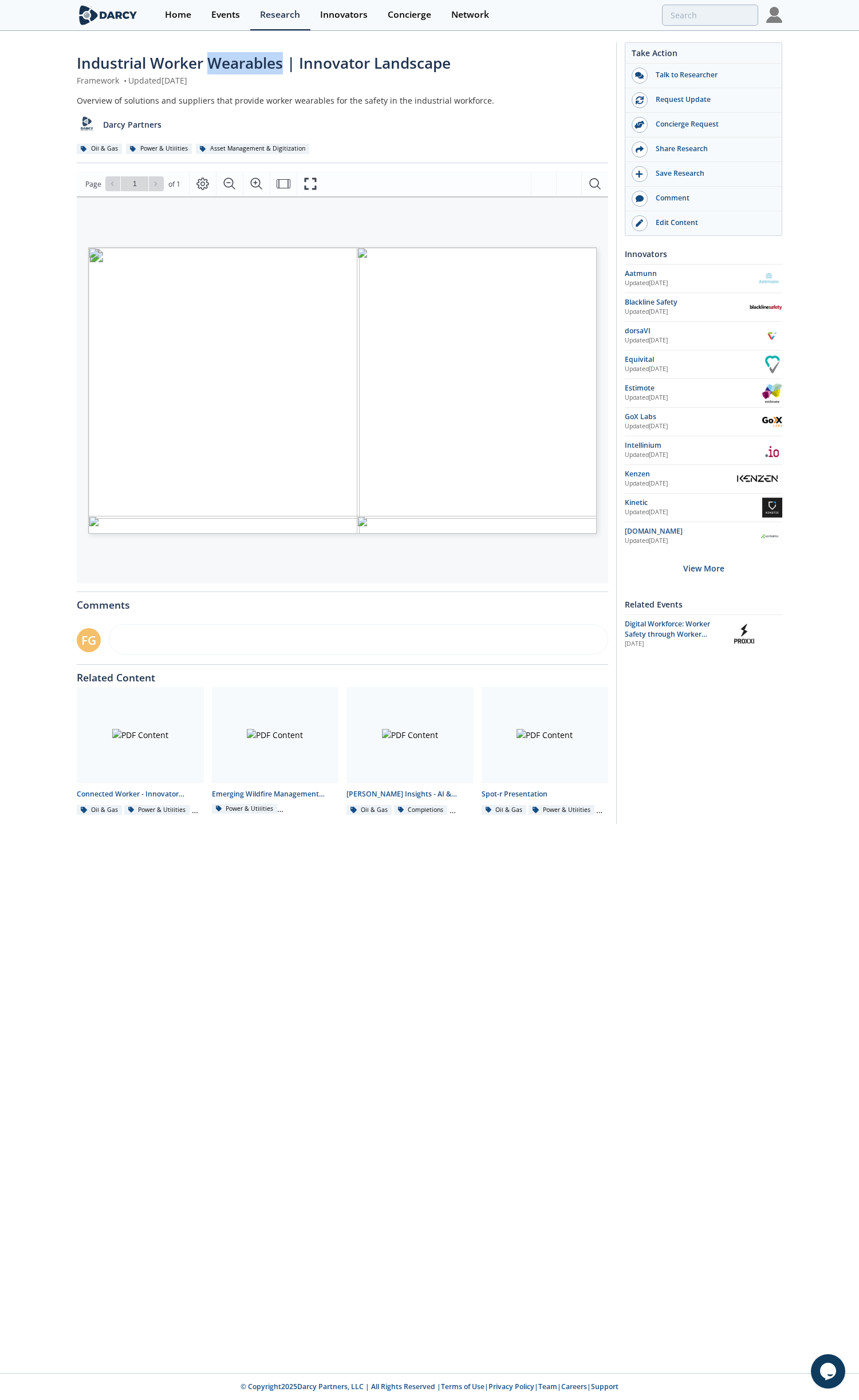 click on "Industrial Worker Wearables | Innovator Landscape" at bounding box center (263, 63) 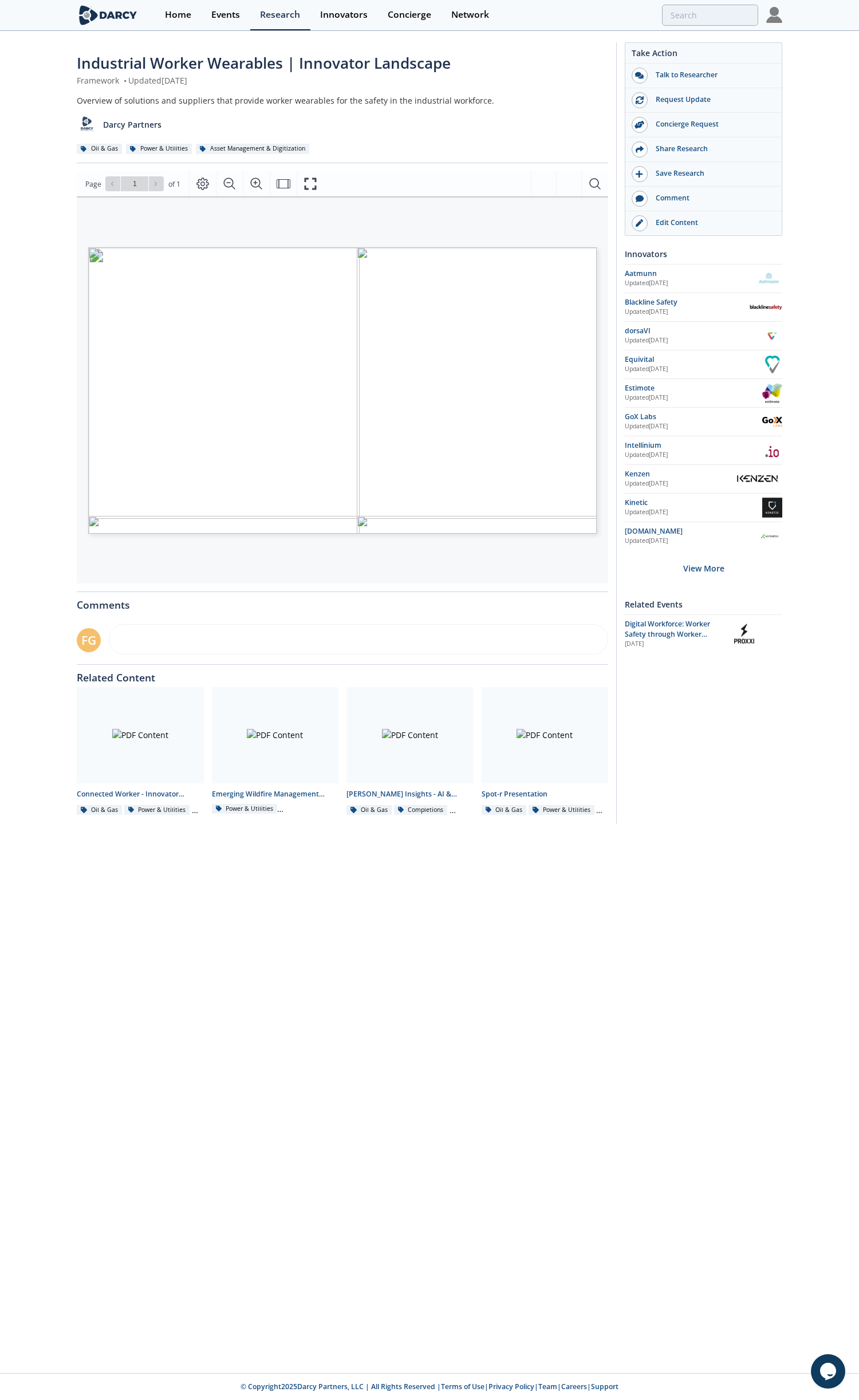 click on "Home
Events
Research
Innovators
Concierge
Network" at bounding box center (468, 15) 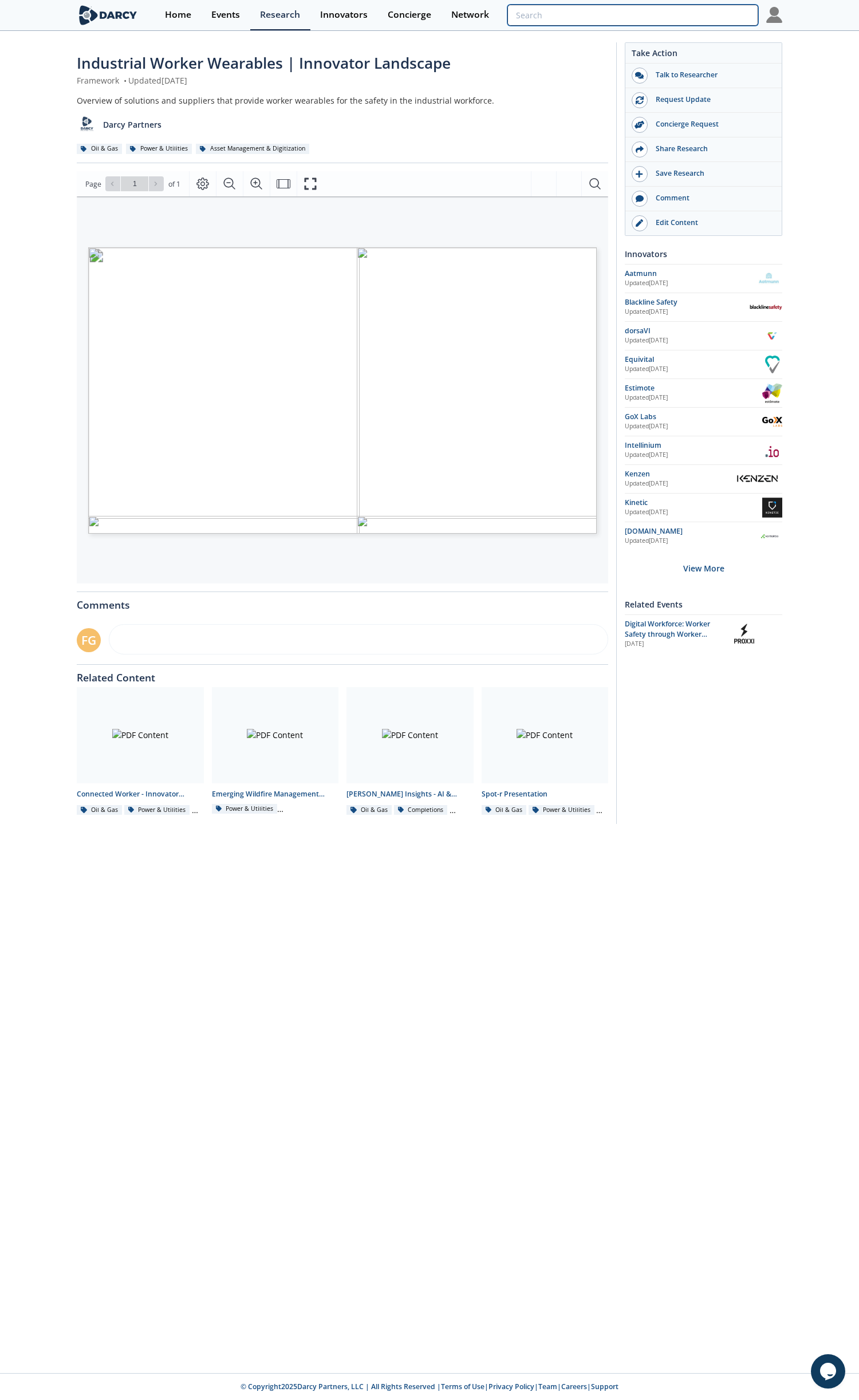 click at bounding box center (633, 15) 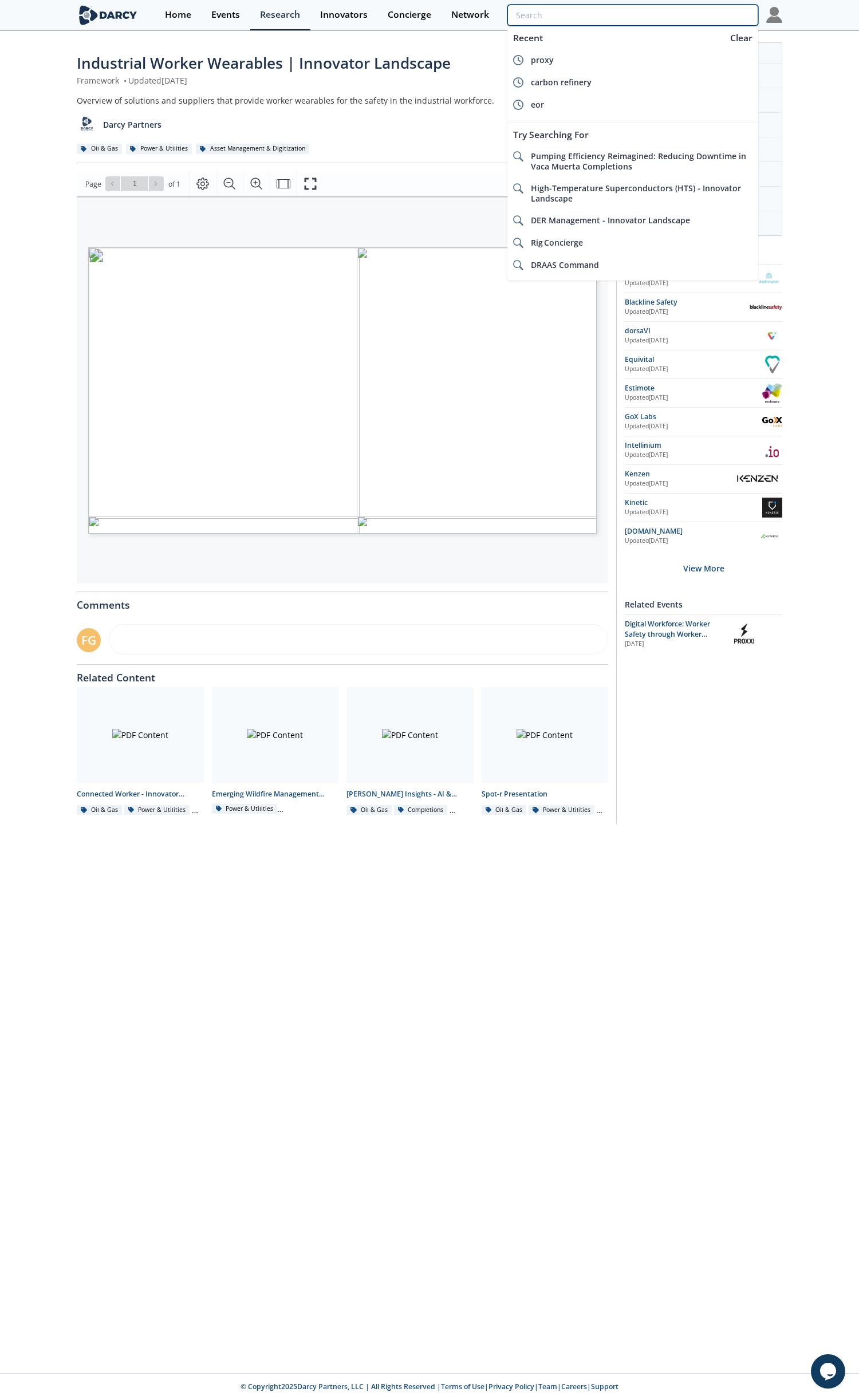 paste on "Wearables" 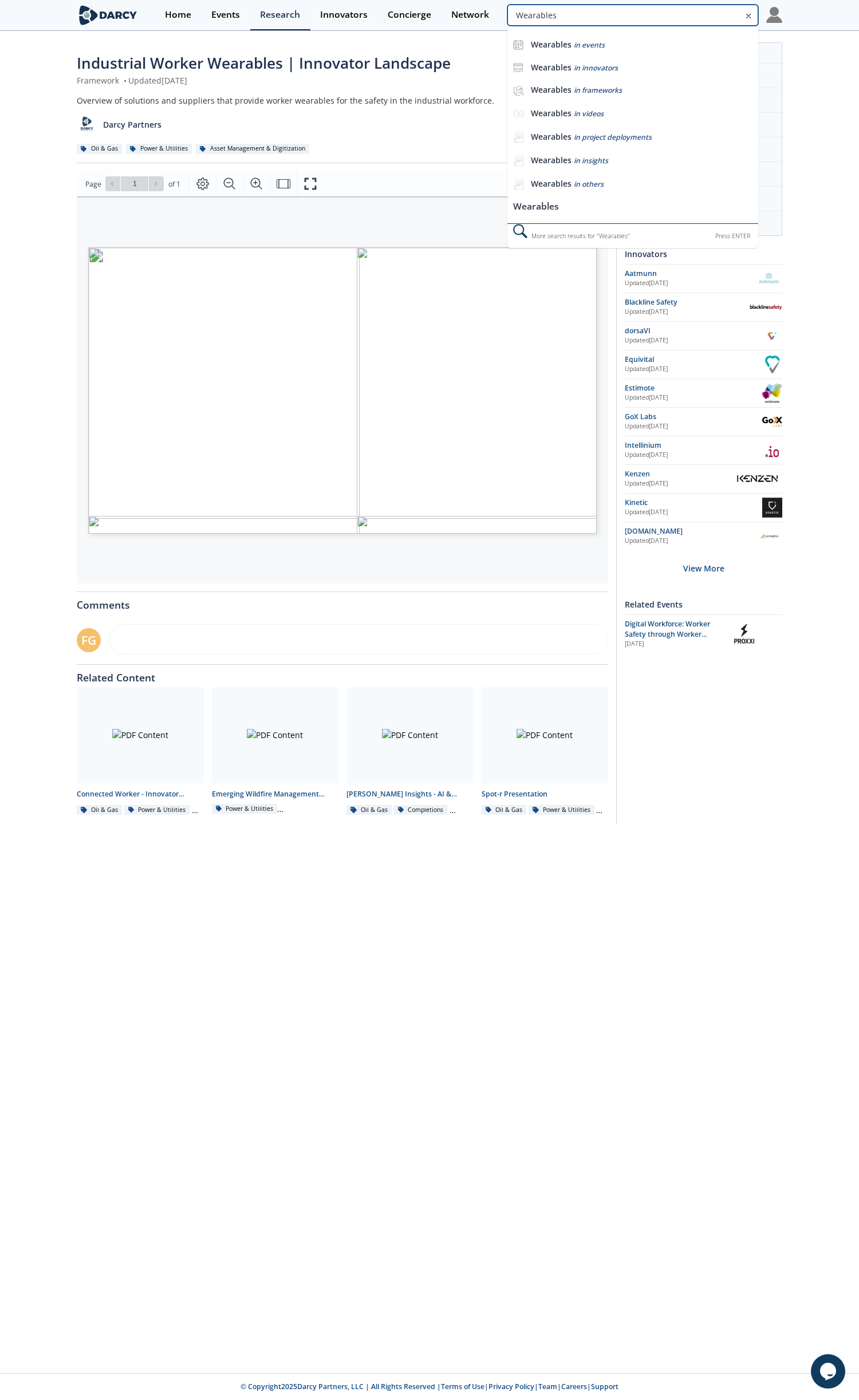 type on "Wearables" 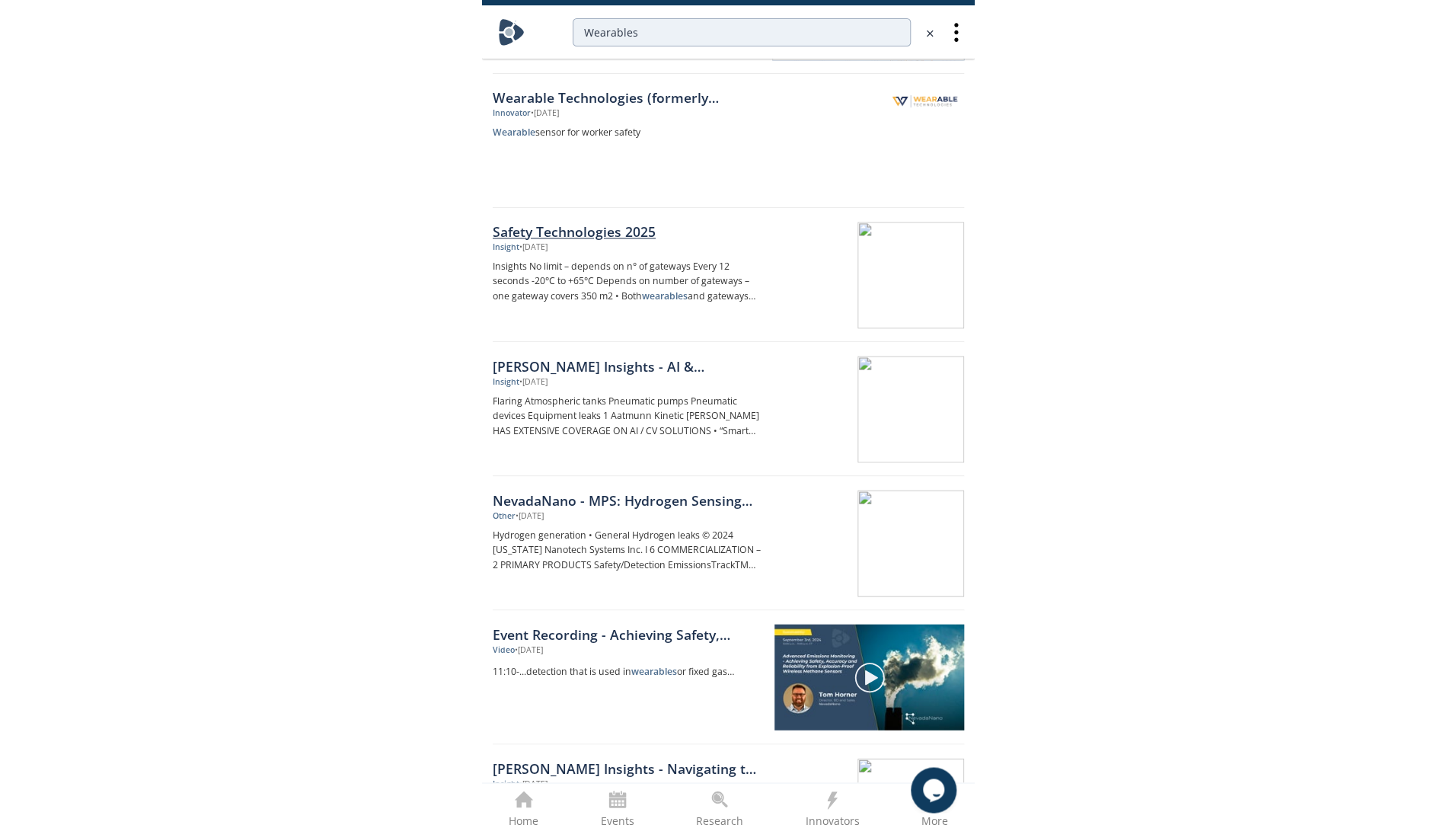 scroll, scrollTop: 458, scrollLeft: 0, axis: vertical 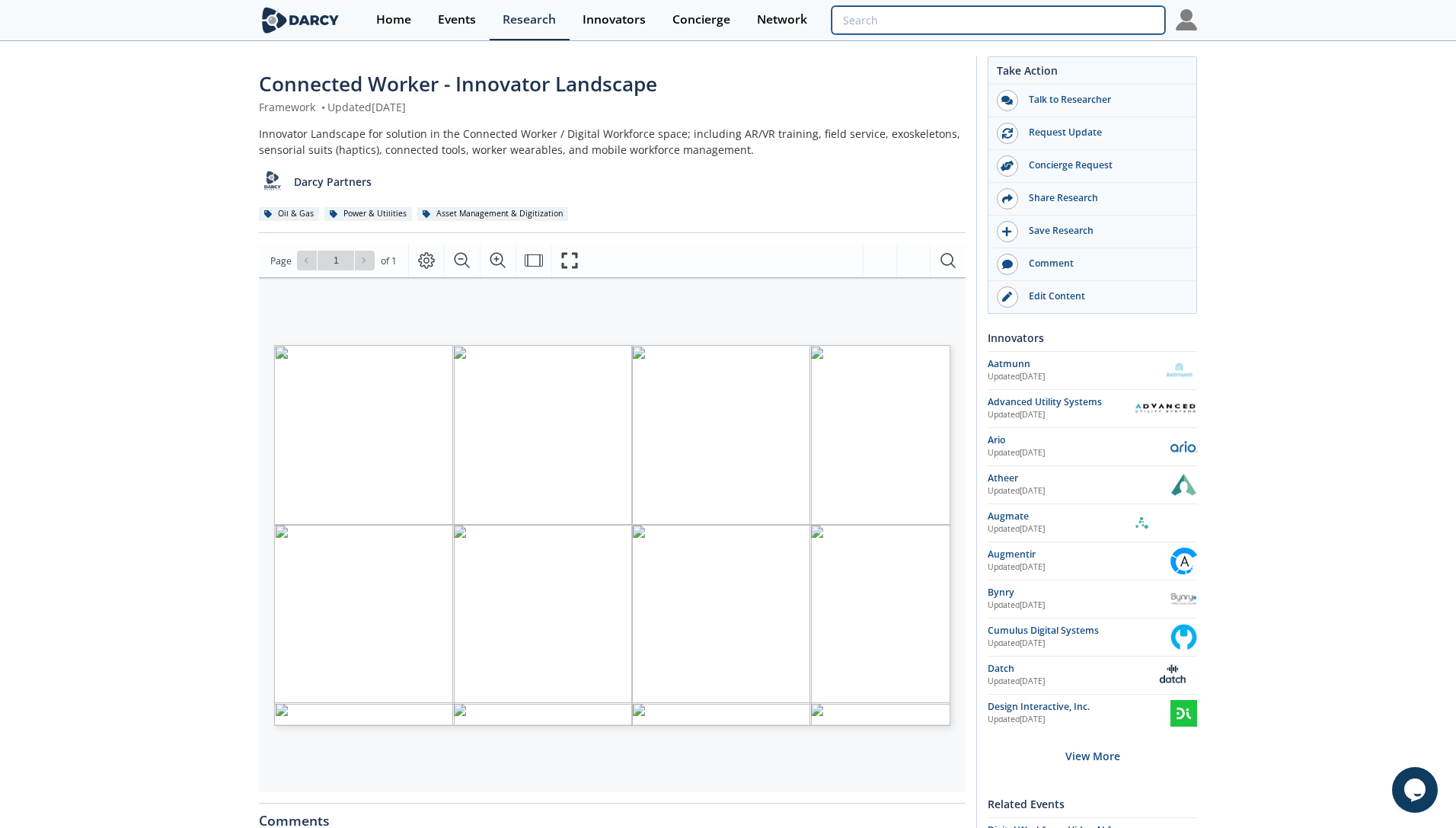 click at bounding box center (998, 20) 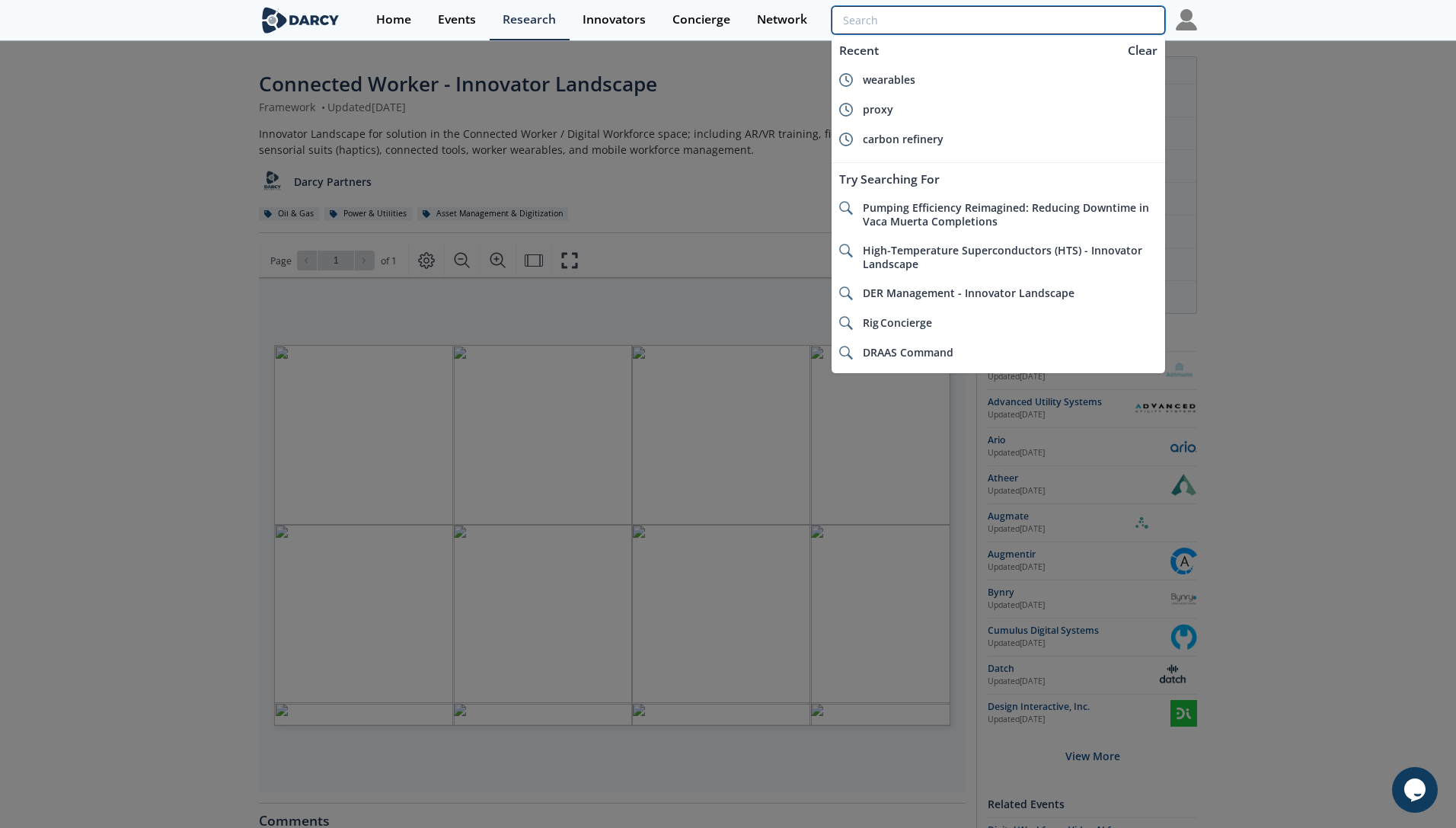 paste on "energy harvesting" 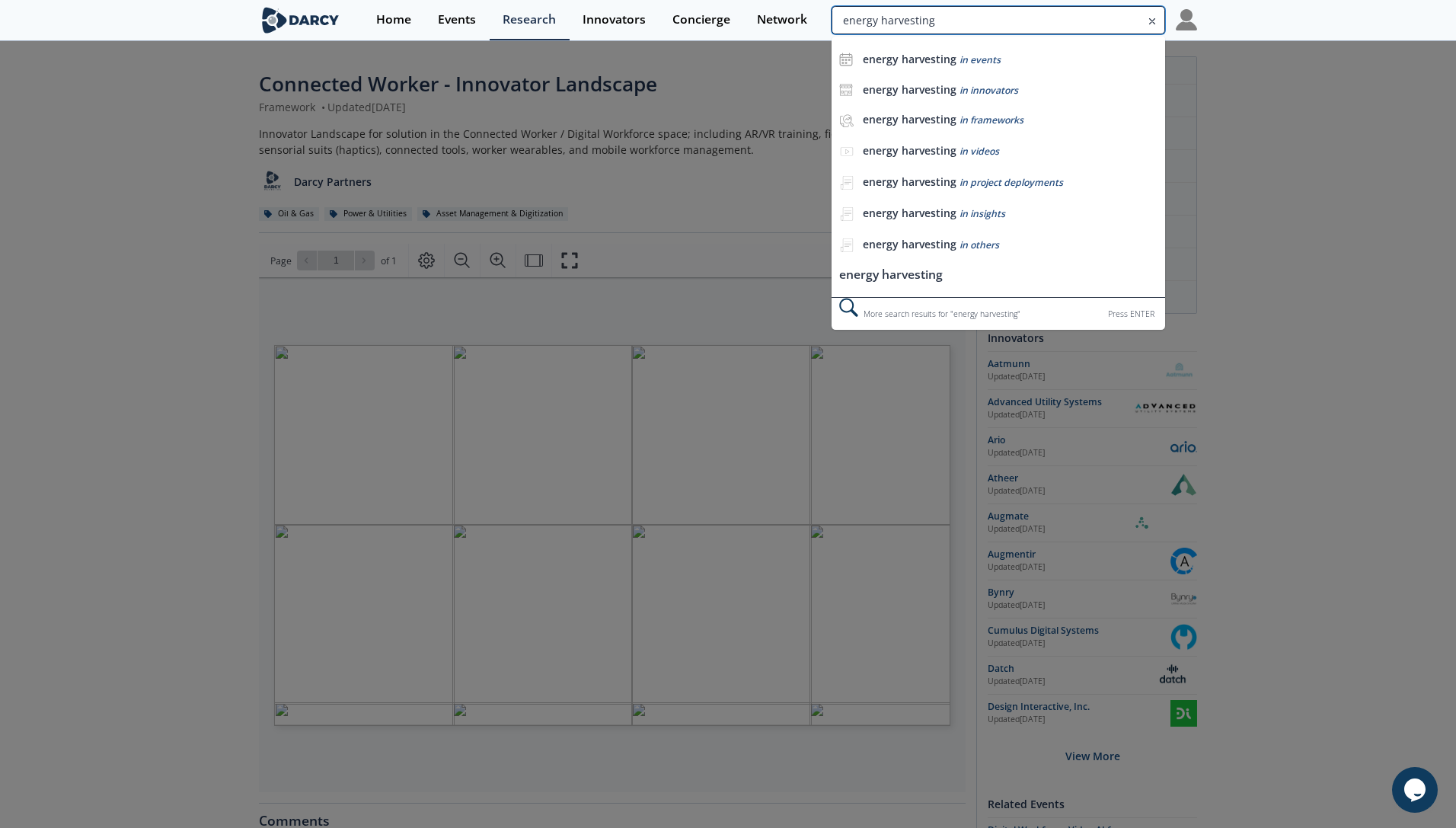 type on "energy harvesting" 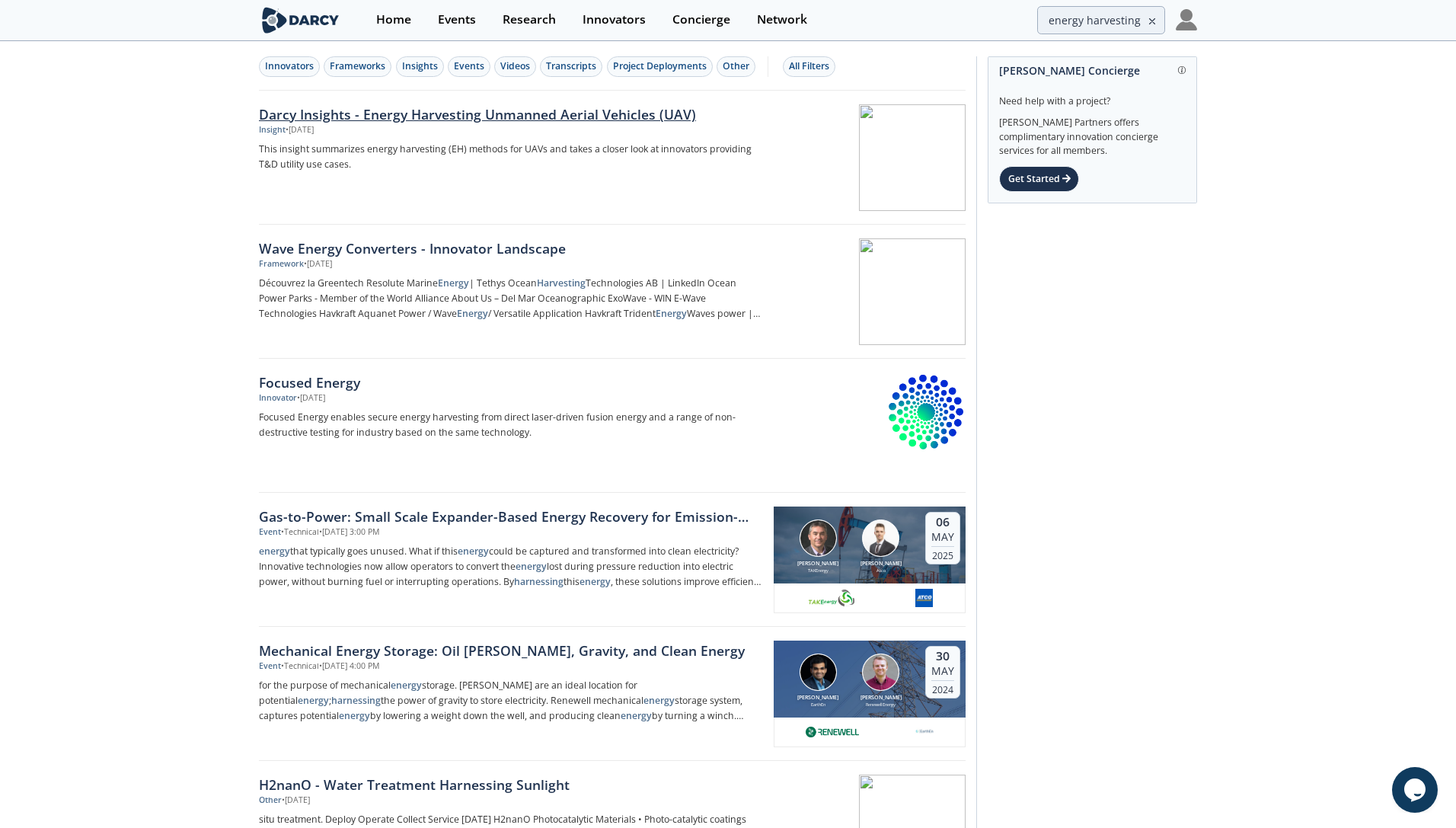 click on "Darcy Insights - Energy Harvesting Unmanned Aerial Vehicles (UAV)" at bounding box center (511, 114) 